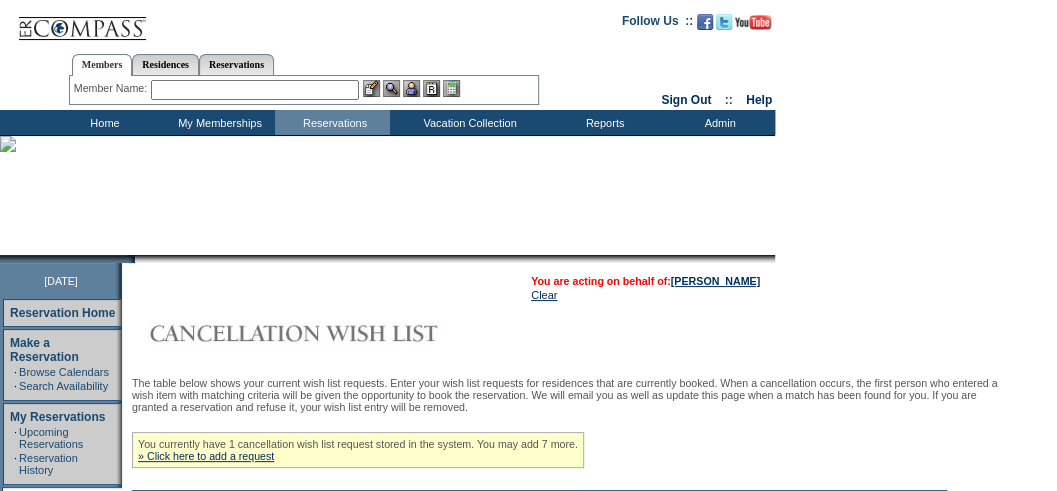 scroll, scrollTop: 256, scrollLeft: 0, axis: vertical 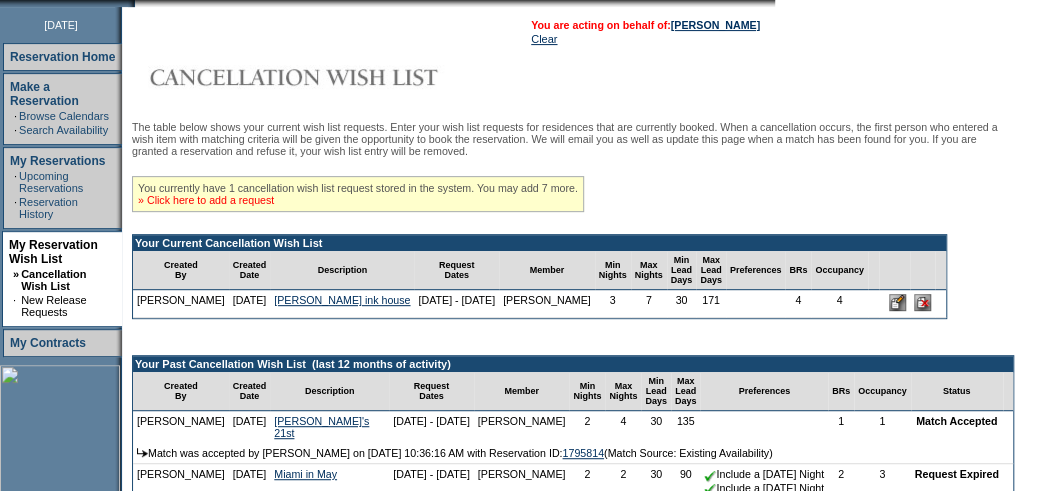 click on "» Click here to add a request" at bounding box center (206, 200) 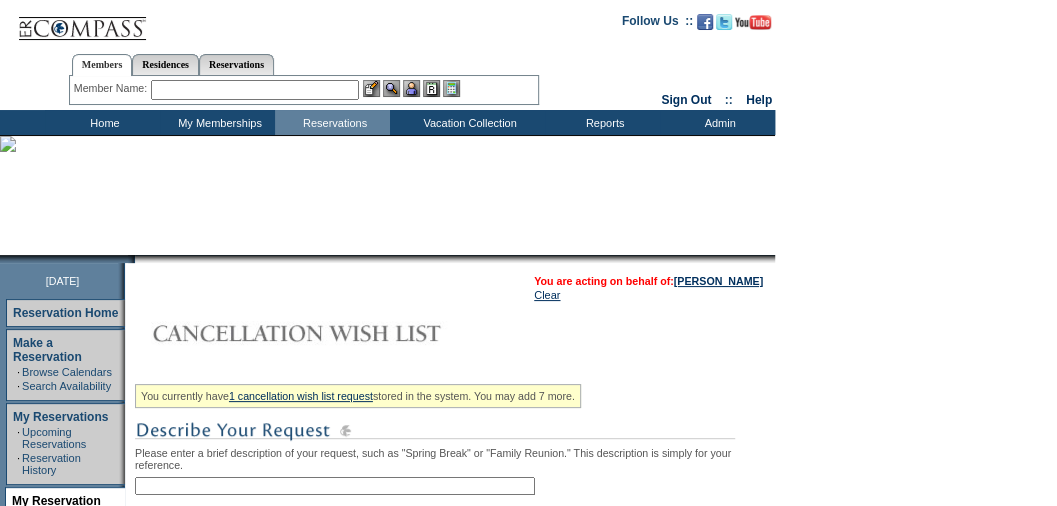 scroll, scrollTop: 158, scrollLeft: 0, axis: vertical 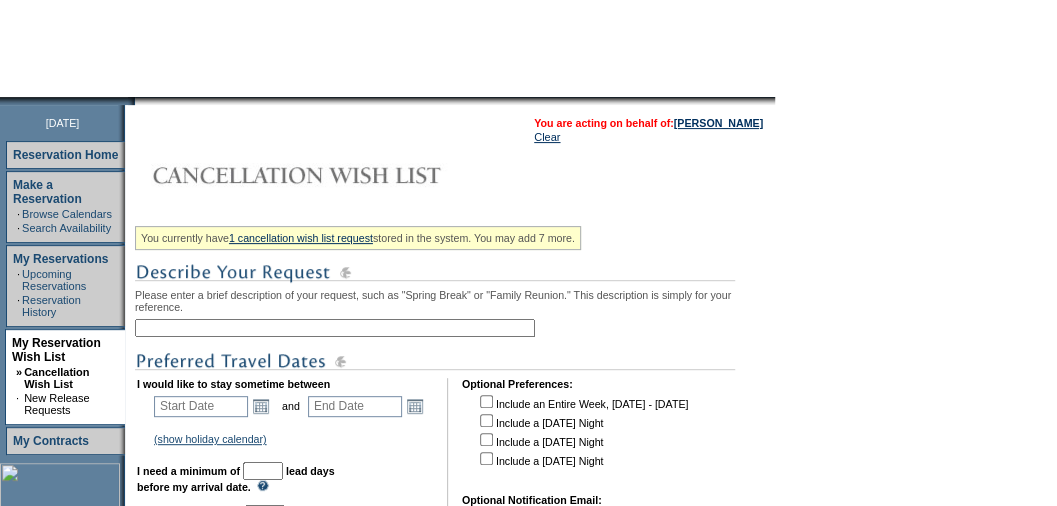 click at bounding box center [335, 328] 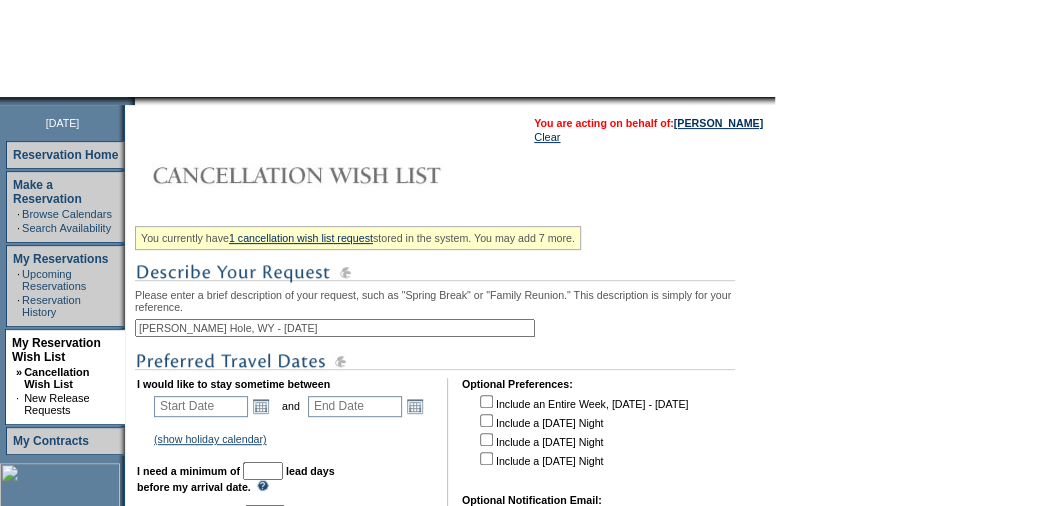scroll, scrollTop: 206, scrollLeft: 0, axis: vertical 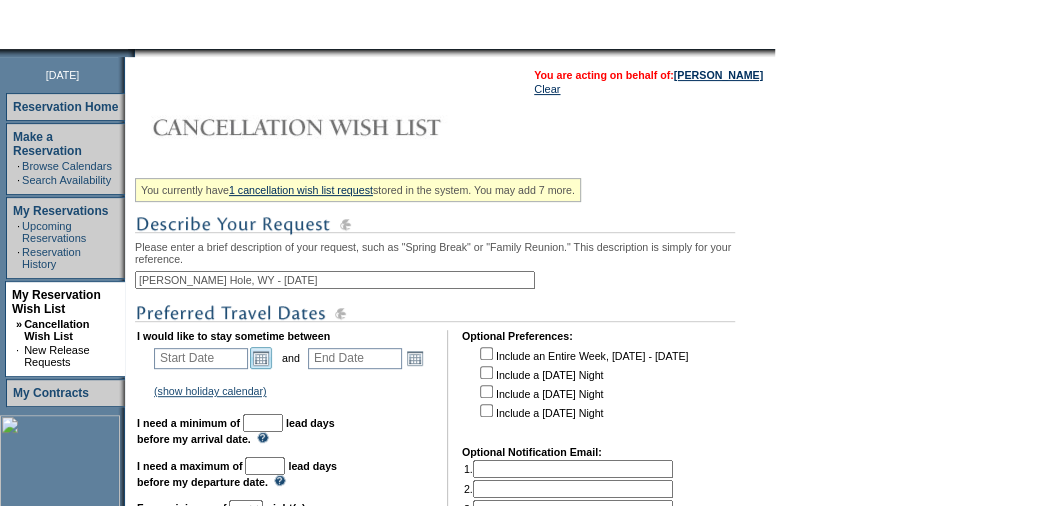 type on "[PERSON_NAME] Hole, WY - [DATE]" 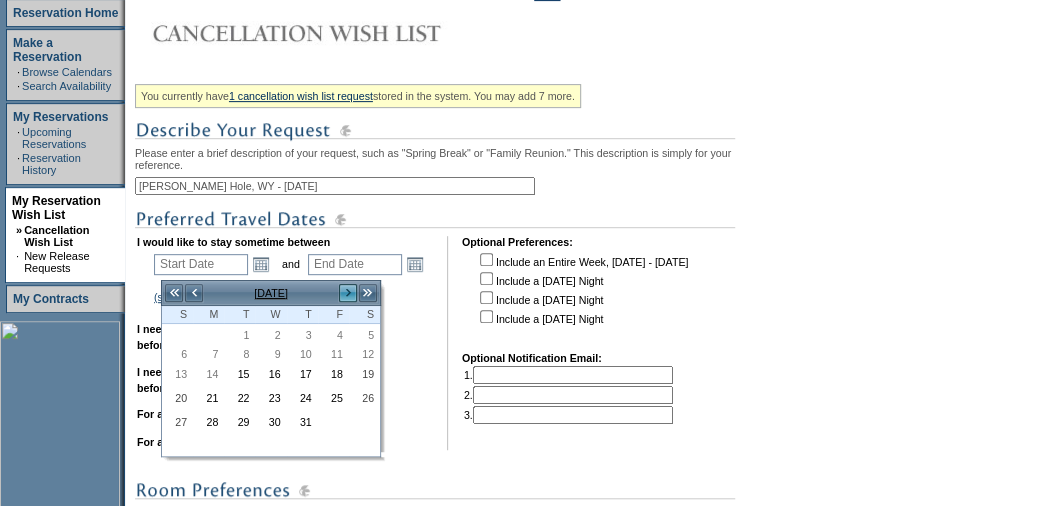 click on ">" at bounding box center [348, 293] 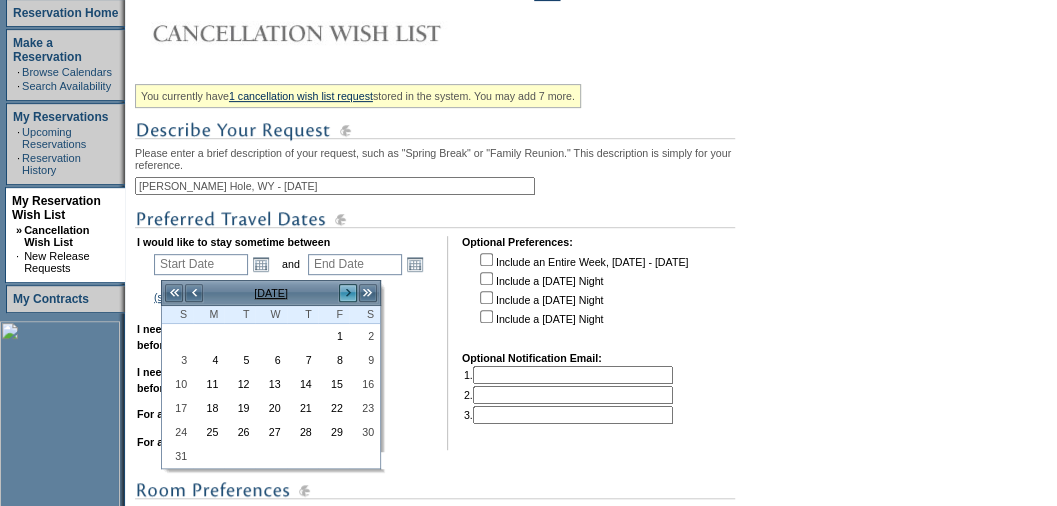click on ">" at bounding box center [348, 293] 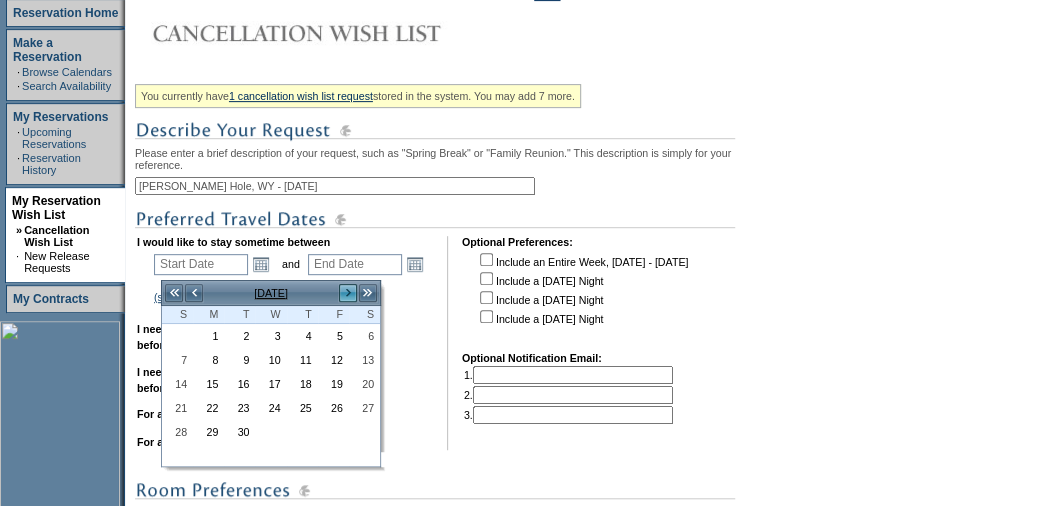 click on ">" at bounding box center [348, 293] 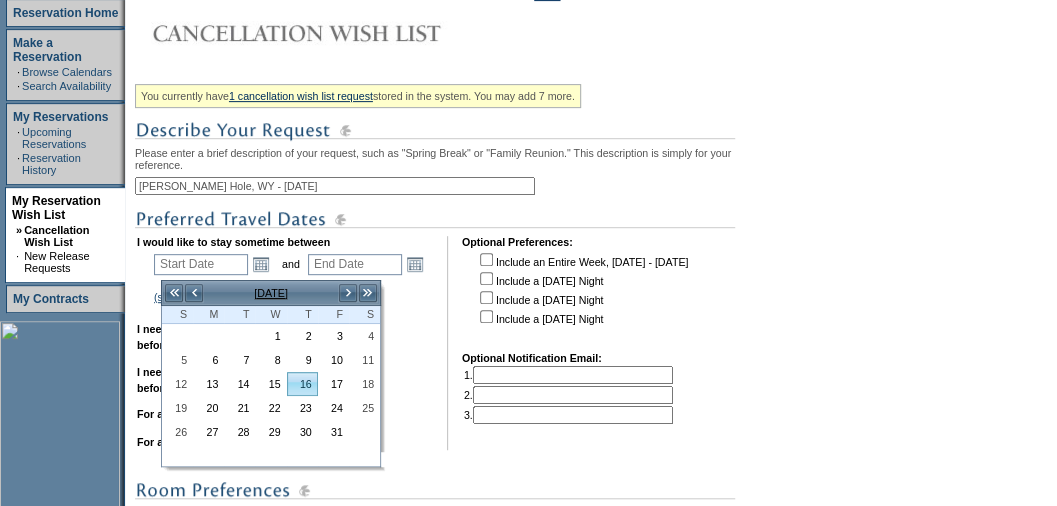 click on "16" at bounding box center [302, 384] 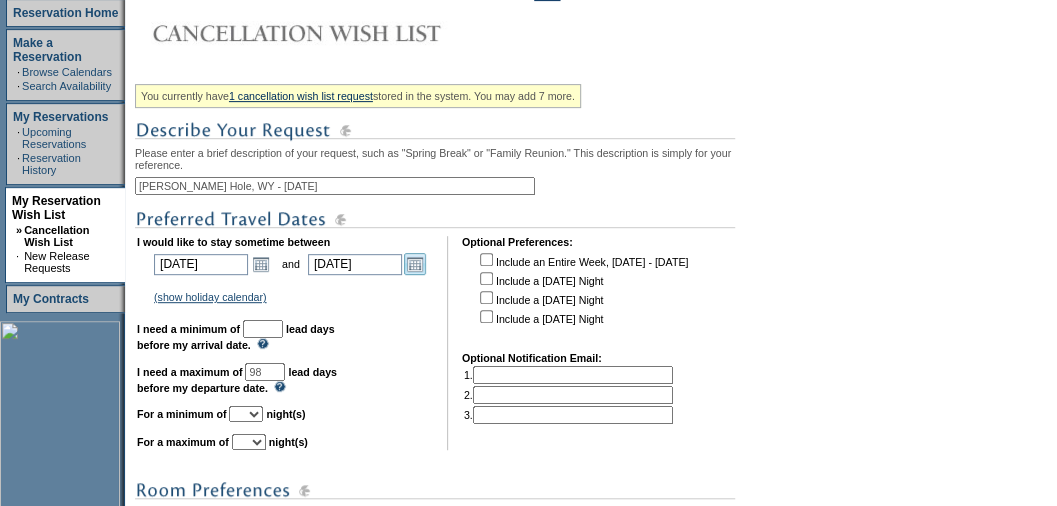 click on "Open the calendar popup." at bounding box center [415, 264] 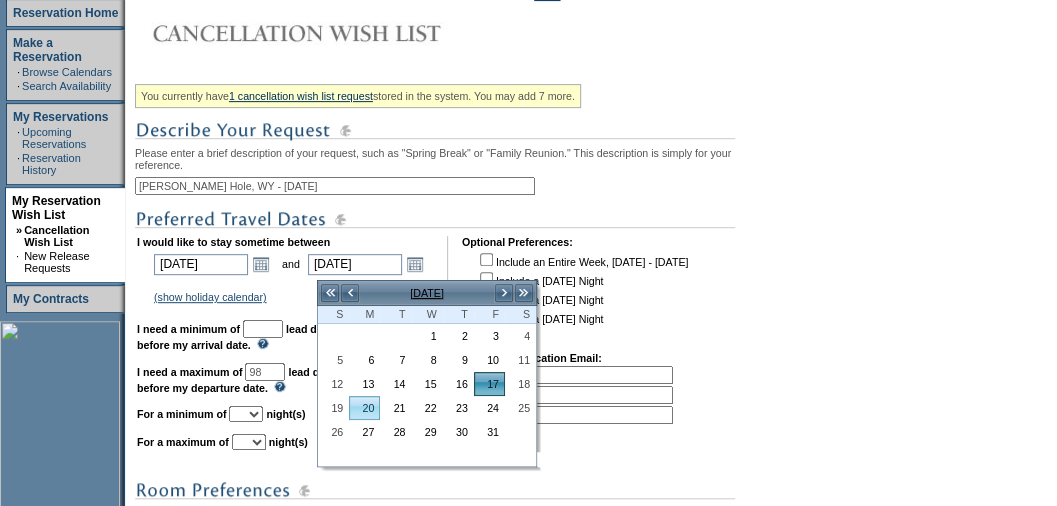 click on "20" at bounding box center [364, 408] 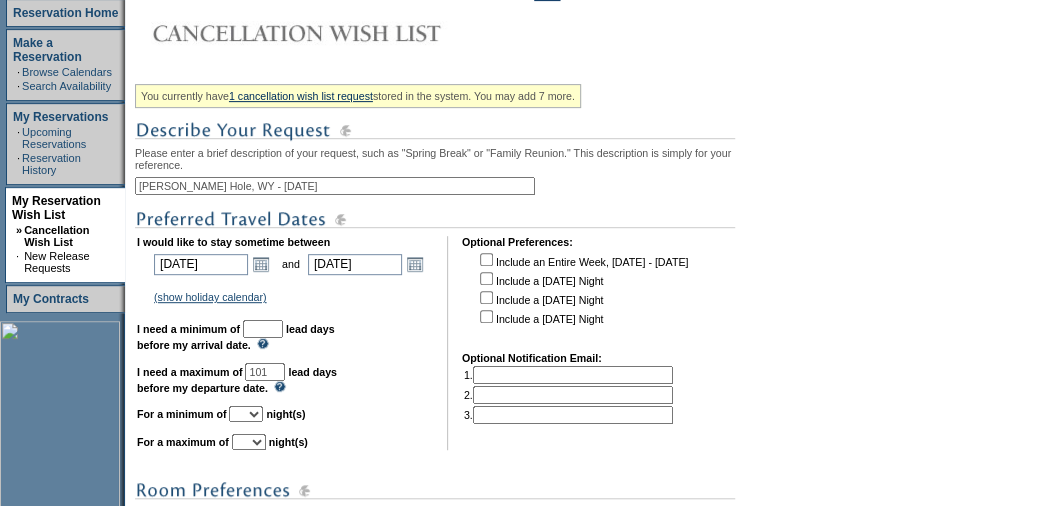 click at bounding box center (263, 329) 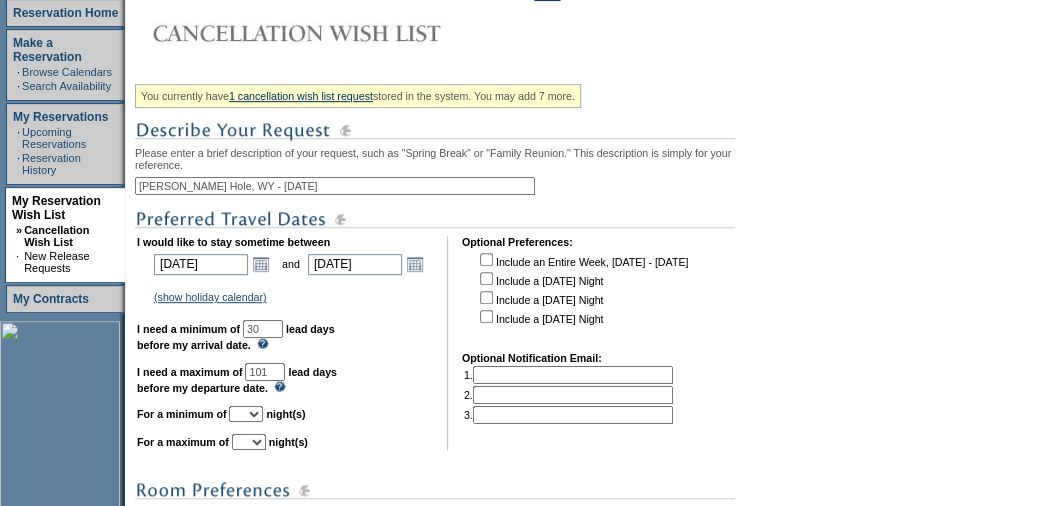 drag, startPoint x: 298, startPoint y: 334, endPoint x: 251, endPoint y: 331, distance: 47.095646 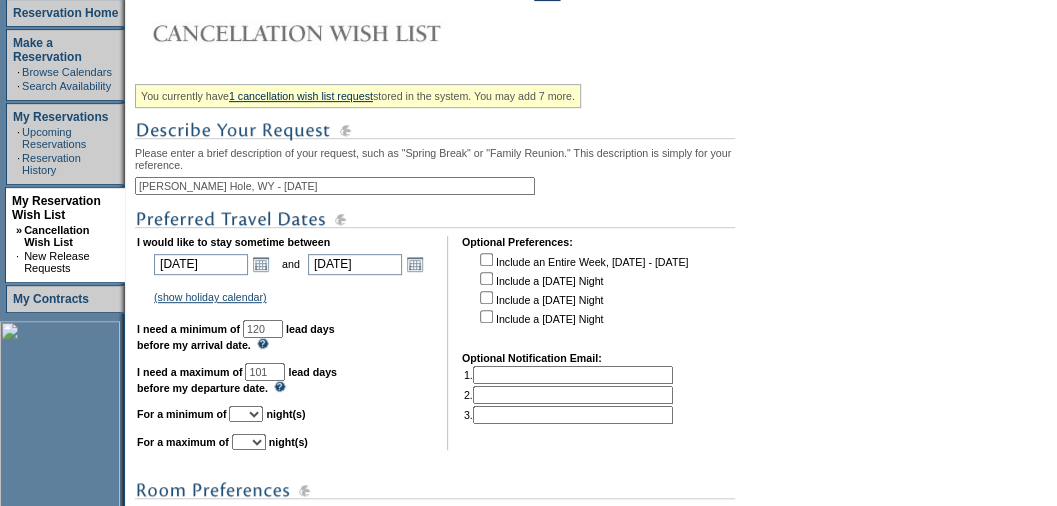 type on "120" 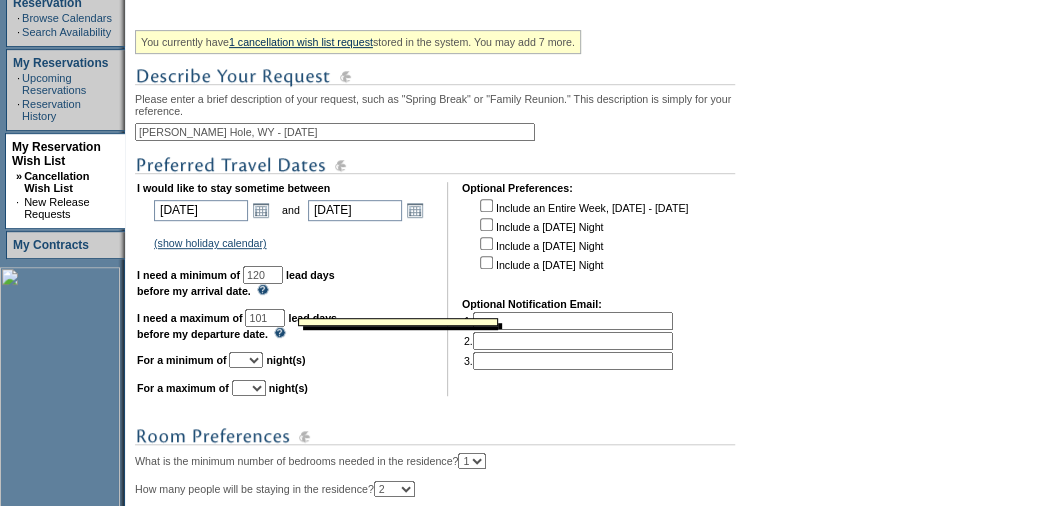 click at bounding box center [263, 289] 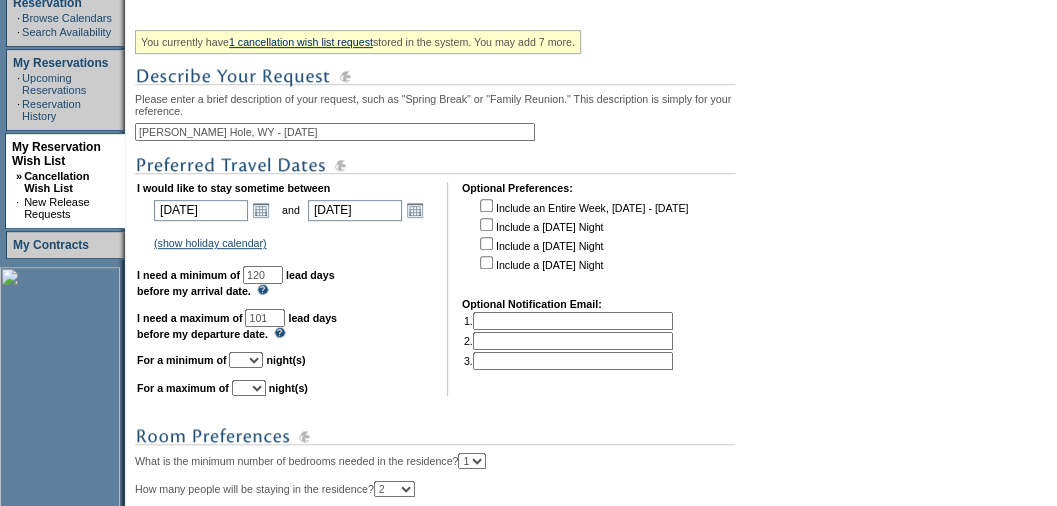 click on "1
2
3
4
5
6
7
8
9
10
11
12
13
14" at bounding box center [246, 360] 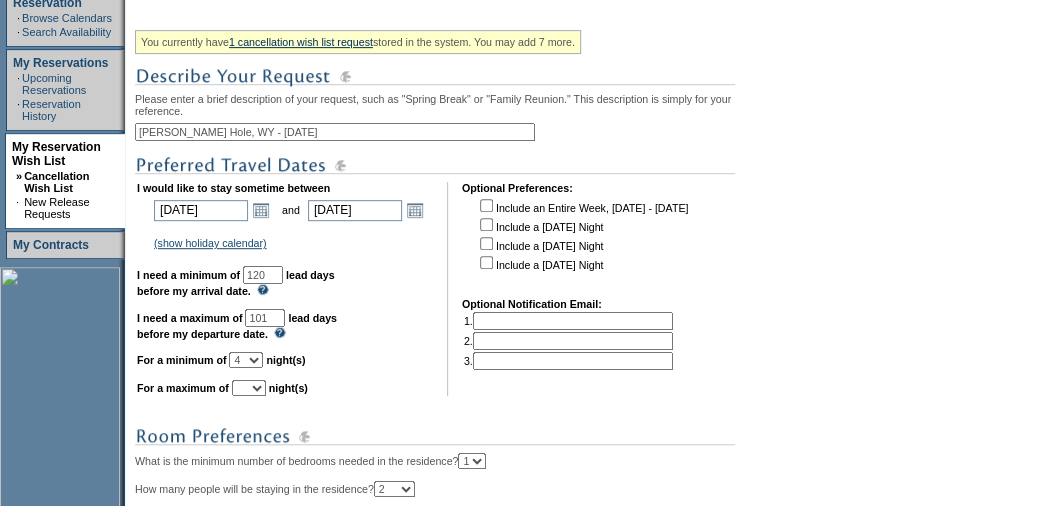 click on "1
2
3
4
5
6
7
8
9
10
11
12
13
14" at bounding box center [246, 360] 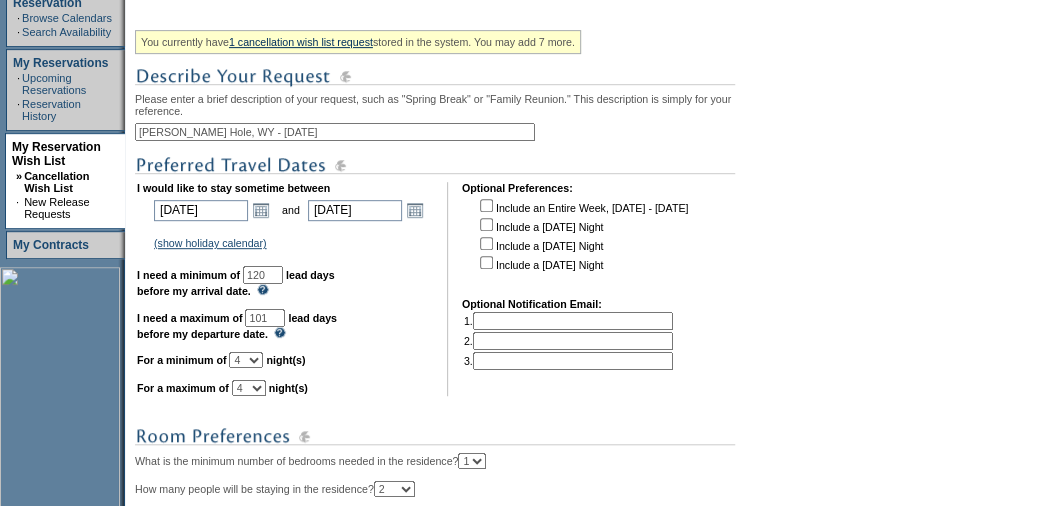 click on "1
2
3
4
5
6
7
8
9
10
11
12
13
14" at bounding box center [249, 388] 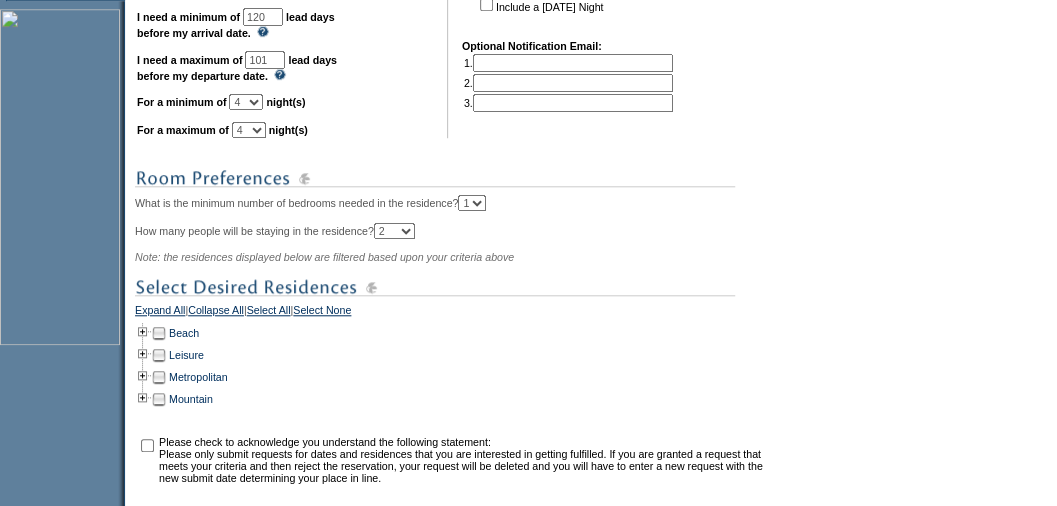 scroll, scrollTop: 613, scrollLeft: 0, axis: vertical 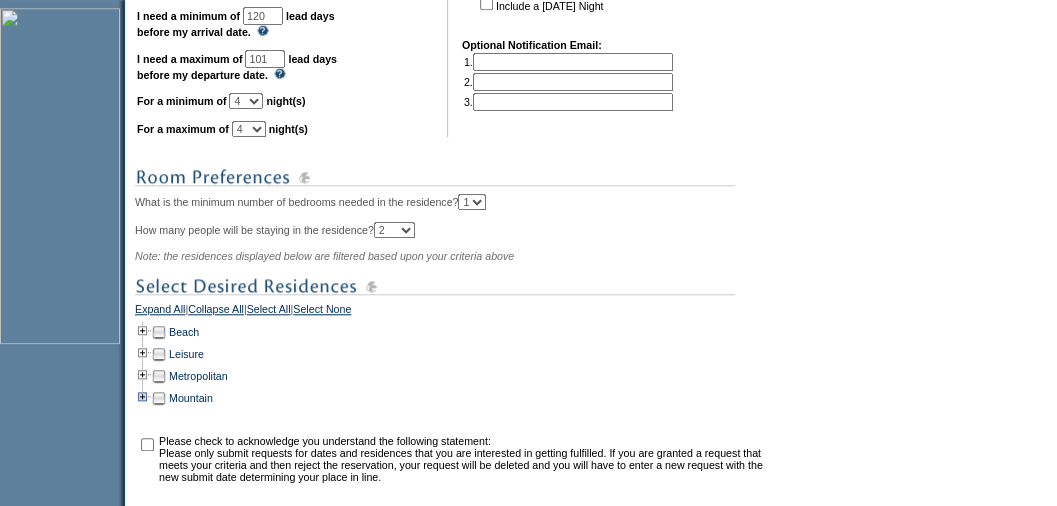click at bounding box center [143, 398] 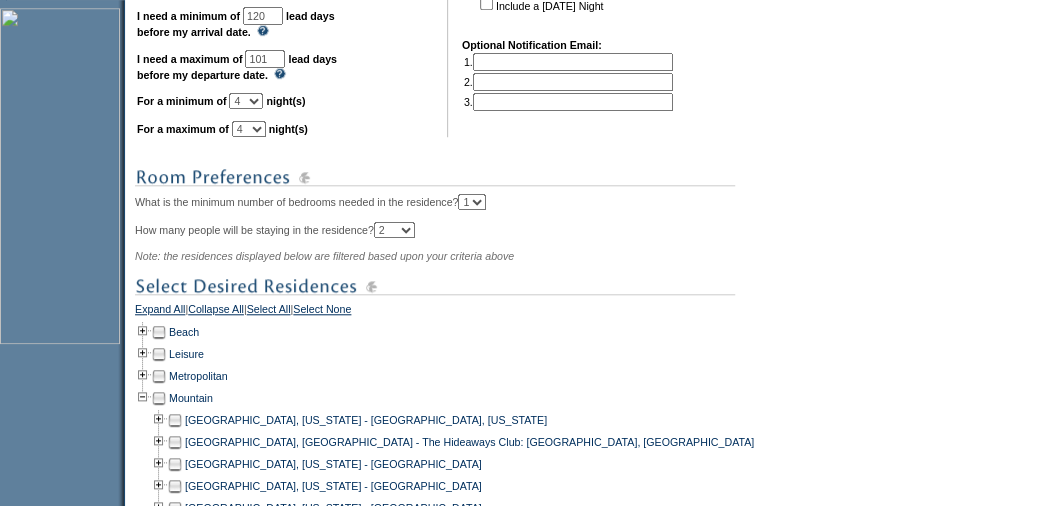 scroll, scrollTop: 874, scrollLeft: 0, axis: vertical 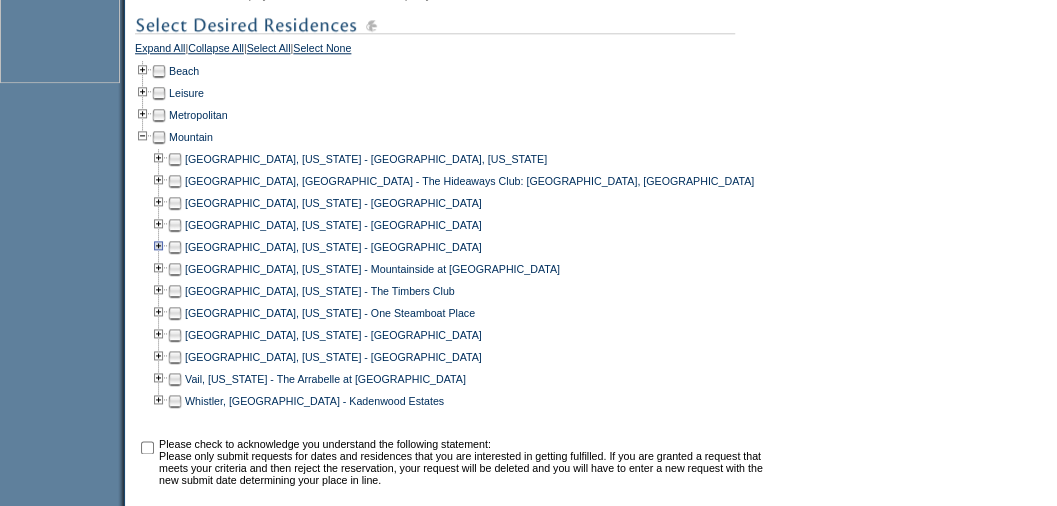 click at bounding box center [159, 247] 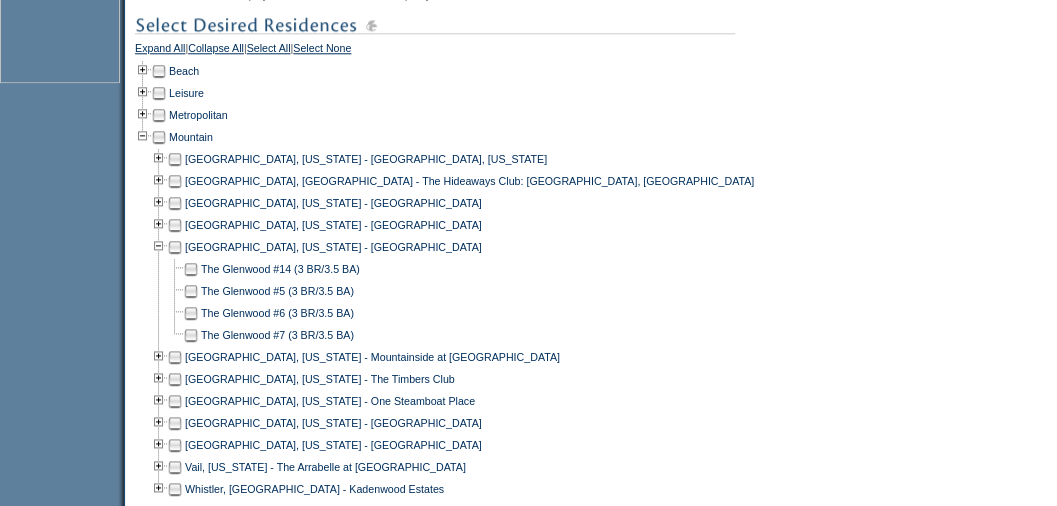 click at bounding box center (191, 291) 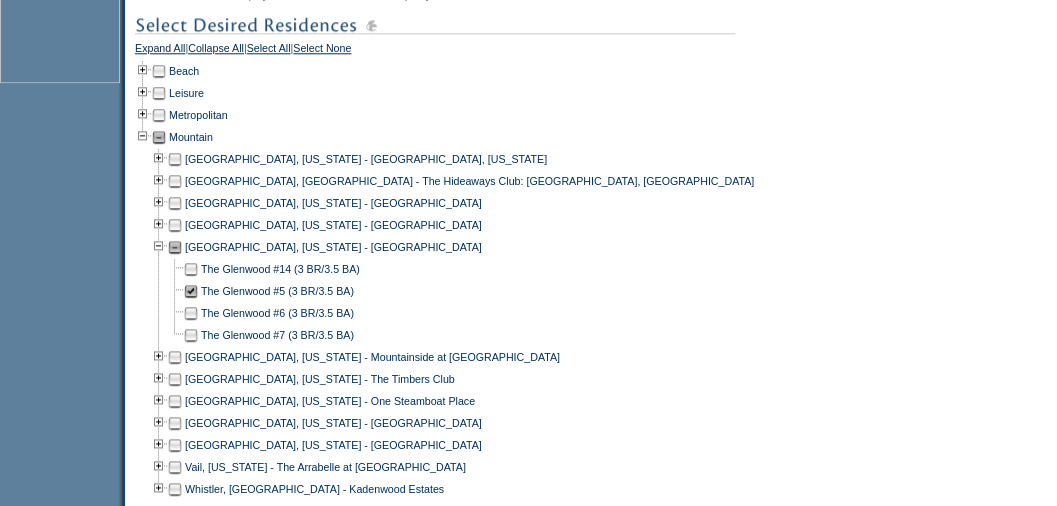 click at bounding box center [191, 313] 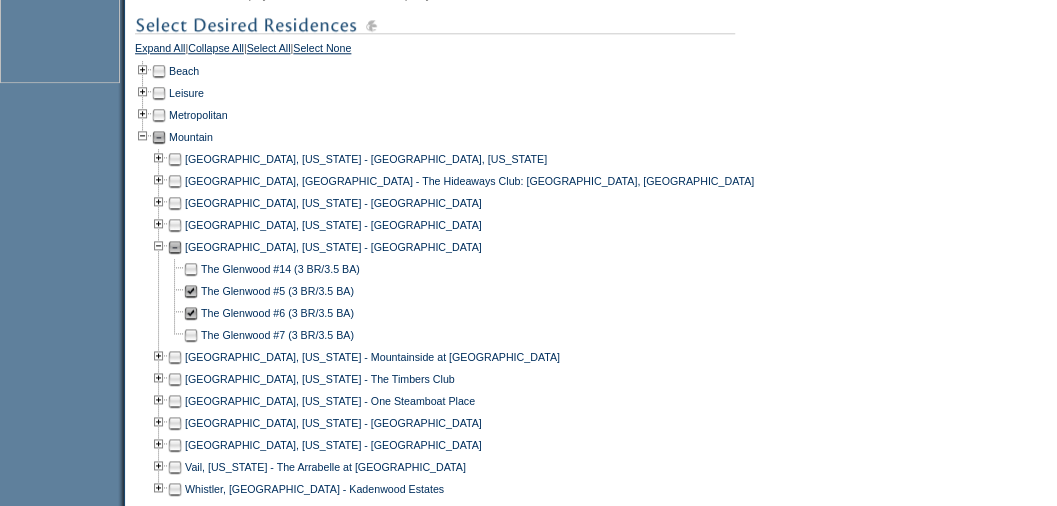 click at bounding box center (191, 335) 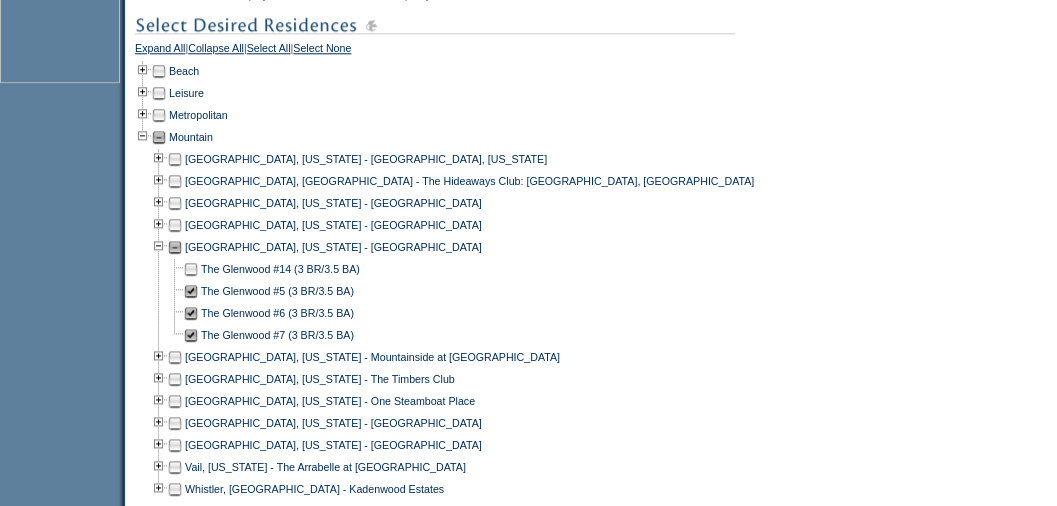 click at bounding box center (191, 269) 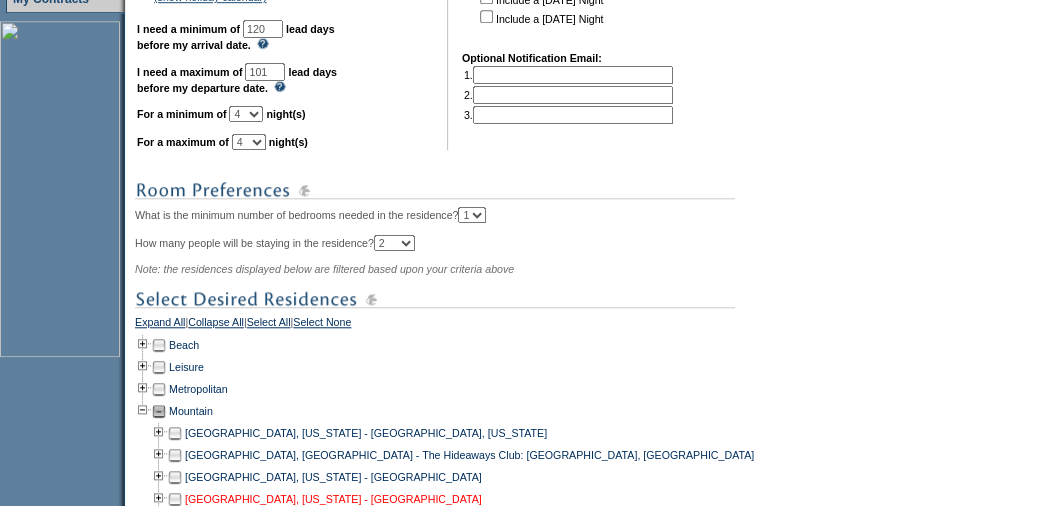scroll, scrollTop: 598, scrollLeft: 0, axis: vertical 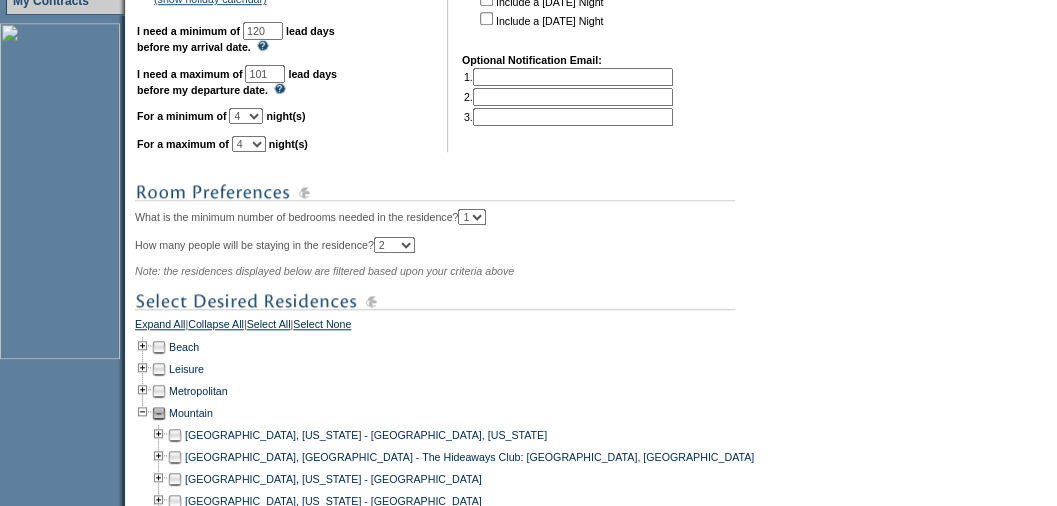 click on "120" at bounding box center (263, 31) 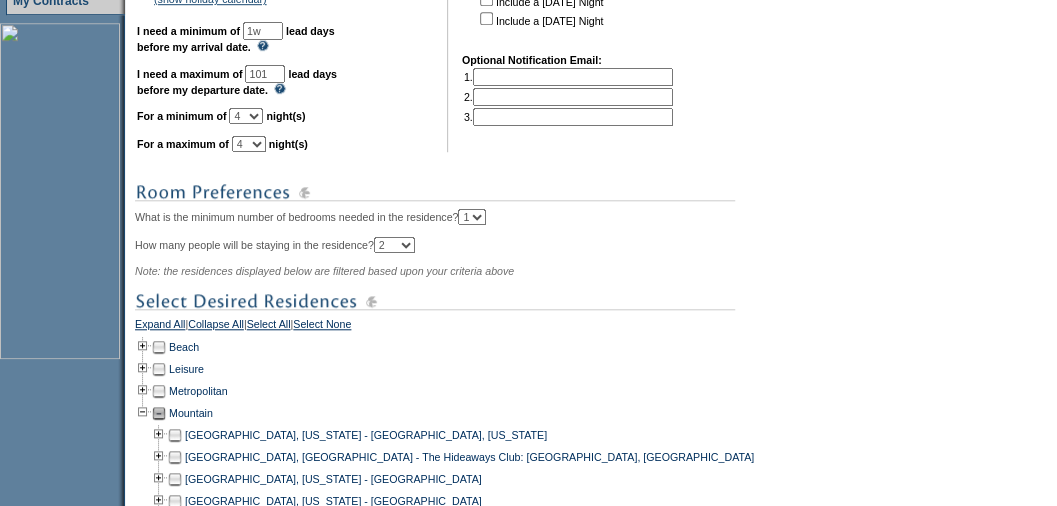 type on "1" 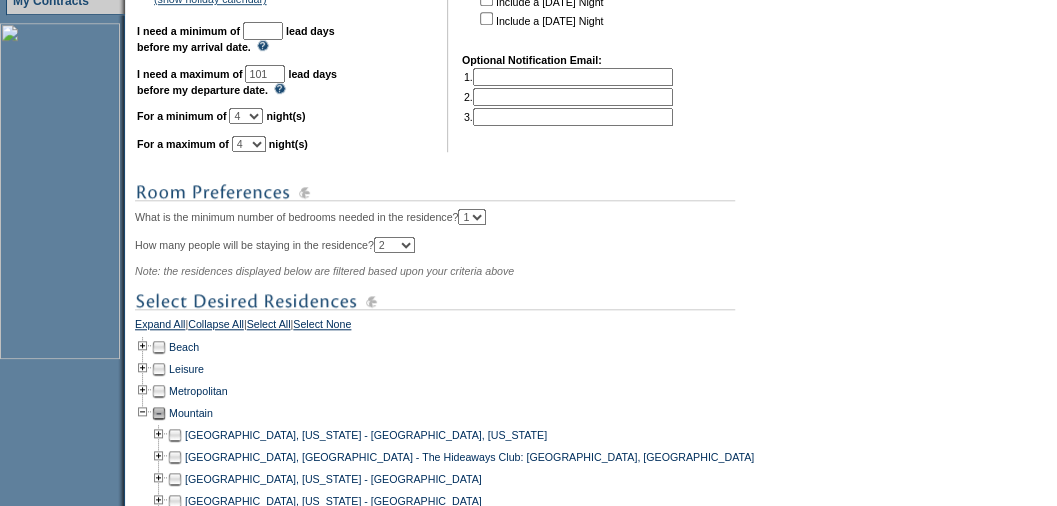 click on "101" at bounding box center (265, 74) 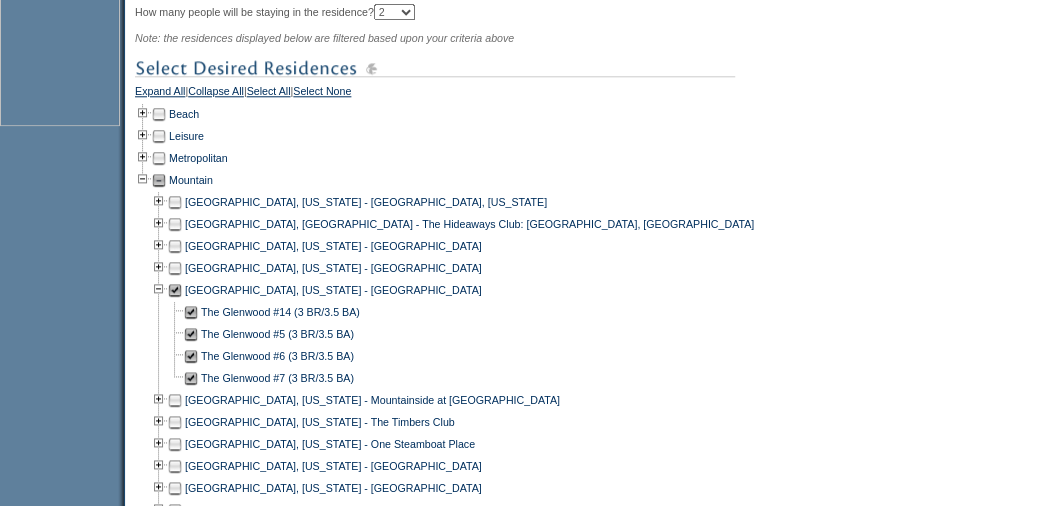 scroll, scrollTop: 1167, scrollLeft: 0, axis: vertical 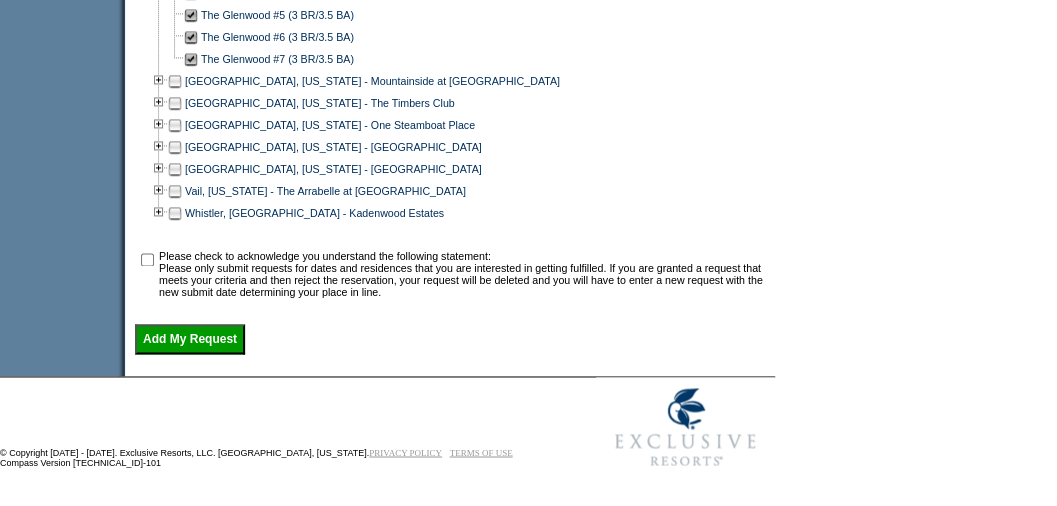 type on "120" 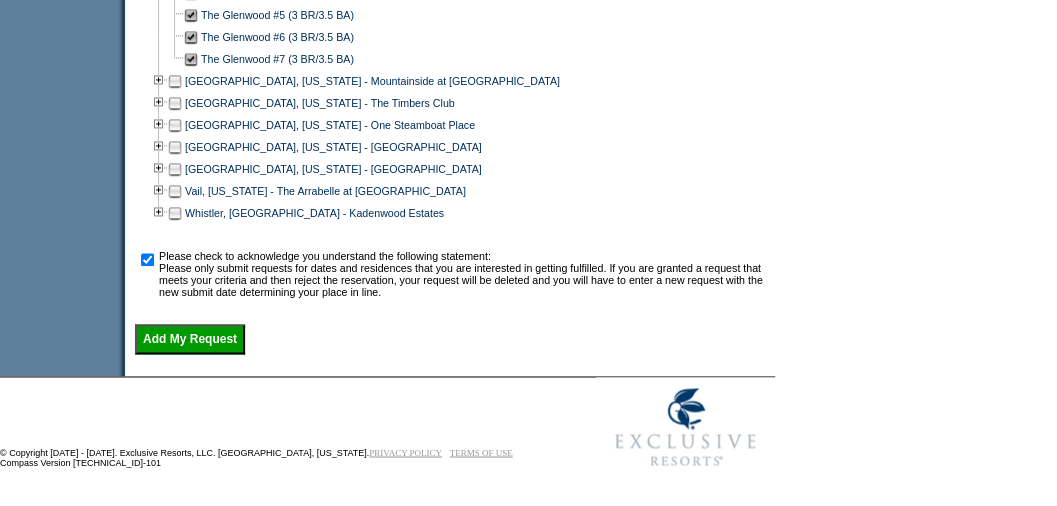 click on "Add My Request" at bounding box center [190, 339] 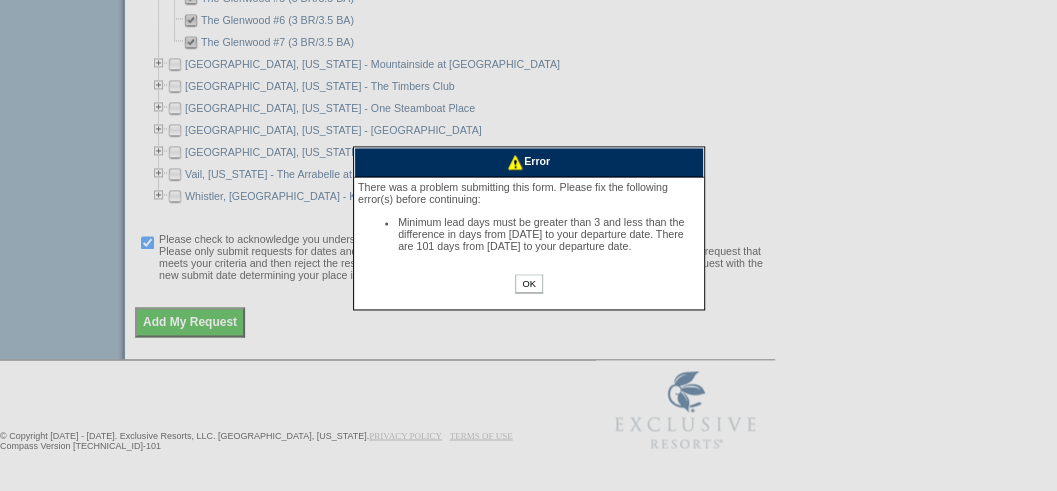 click on "OK" at bounding box center (528, 283) 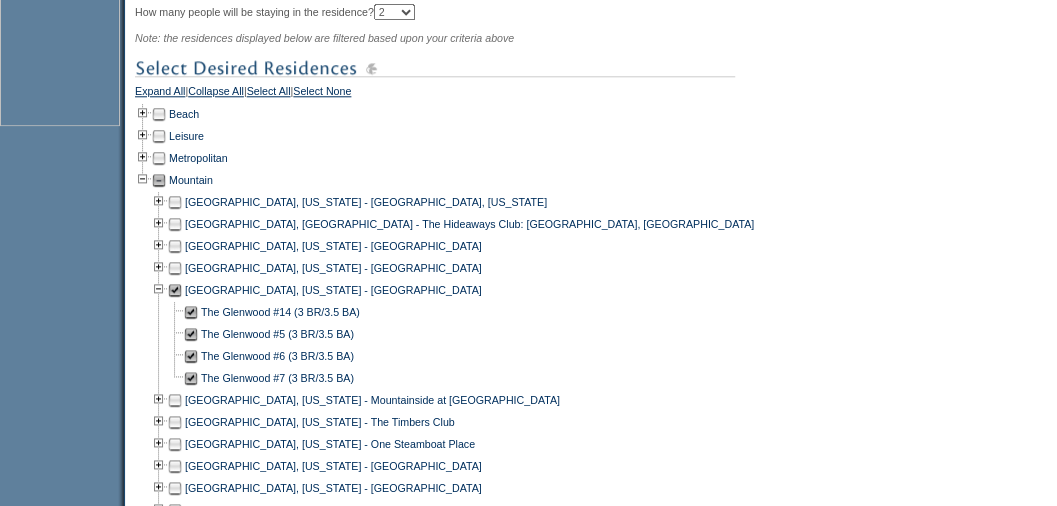 scroll, scrollTop: 535, scrollLeft: 0, axis: vertical 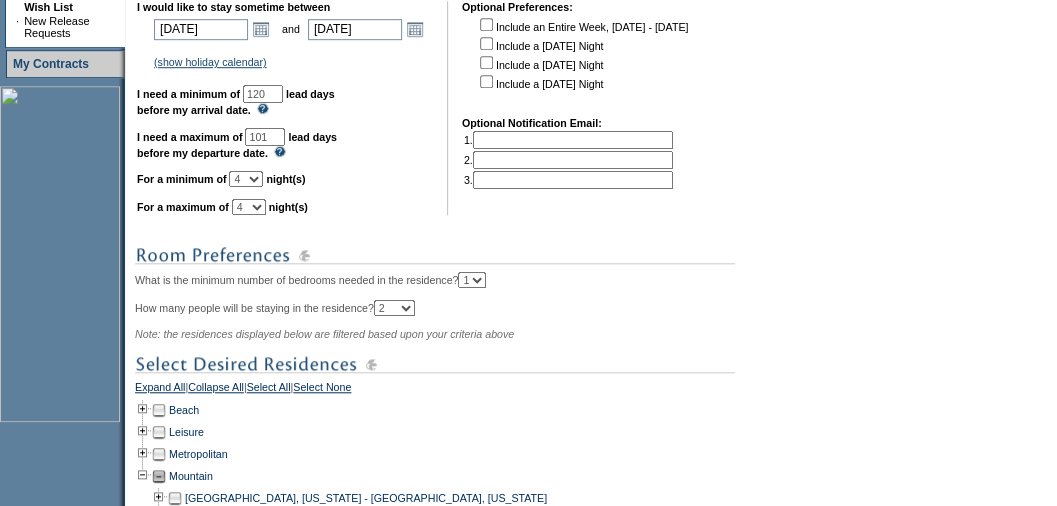 click on "120" at bounding box center [263, 94] 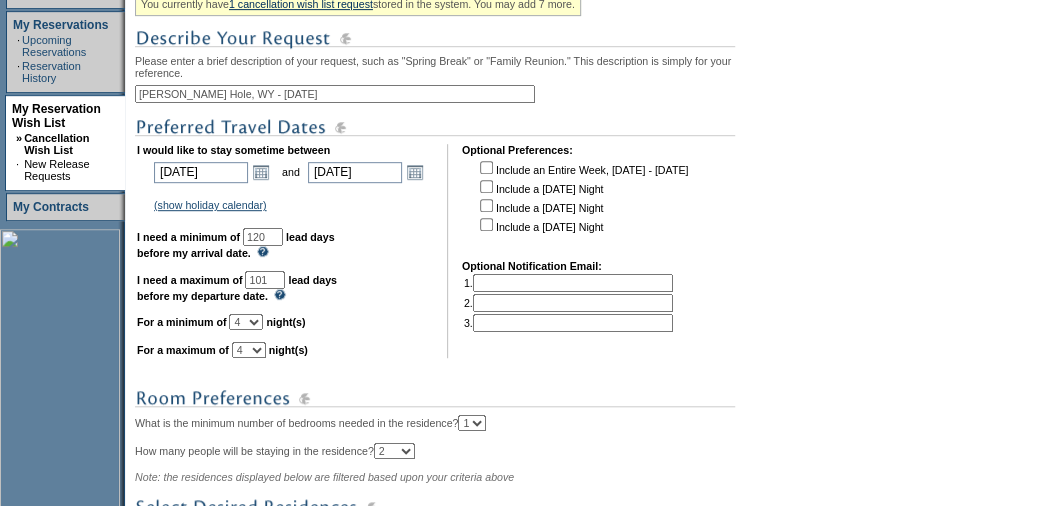 drag, startPoint x: 304, startPoint y: 246, endPoint x: 262, endPoint y: 245, distance: 42.0119 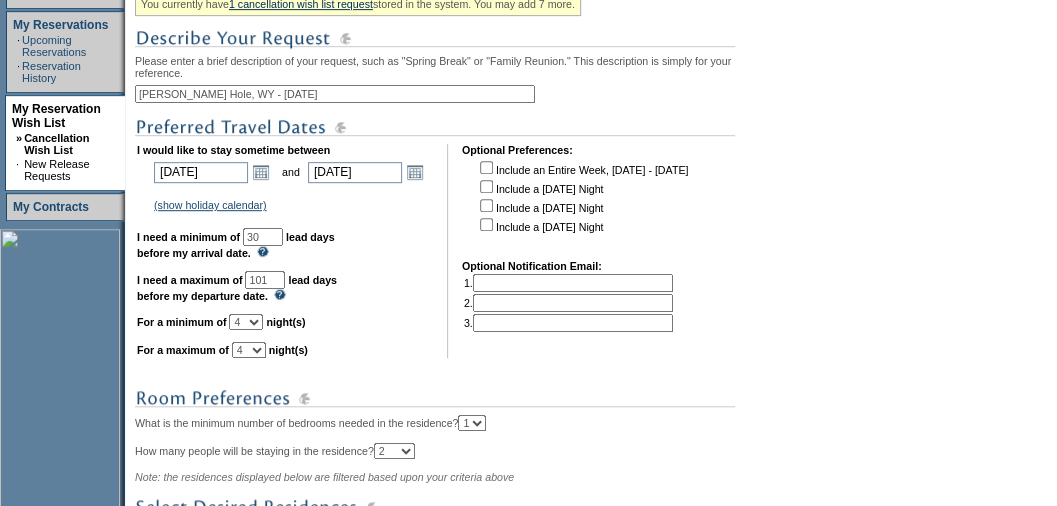 click on "I would like to stay sometime between
[DATE]
[DATE] Open the calendar popup.
<< < [DATE] > >>
S M T W T F S
1 2 3 4
5 6 7 8 9 10 11
12 13 14 15 16 17 18
19 20 21 22 23 24 25
26 27 28 29 30 31
[DATE]
[DATE]
<< < >" at bounding box center [285, 251] 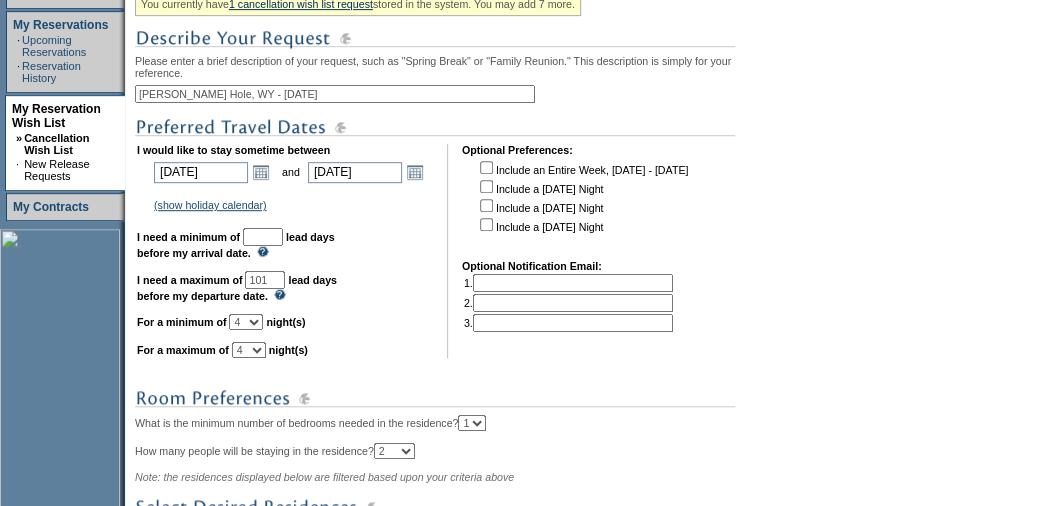 type on "8" 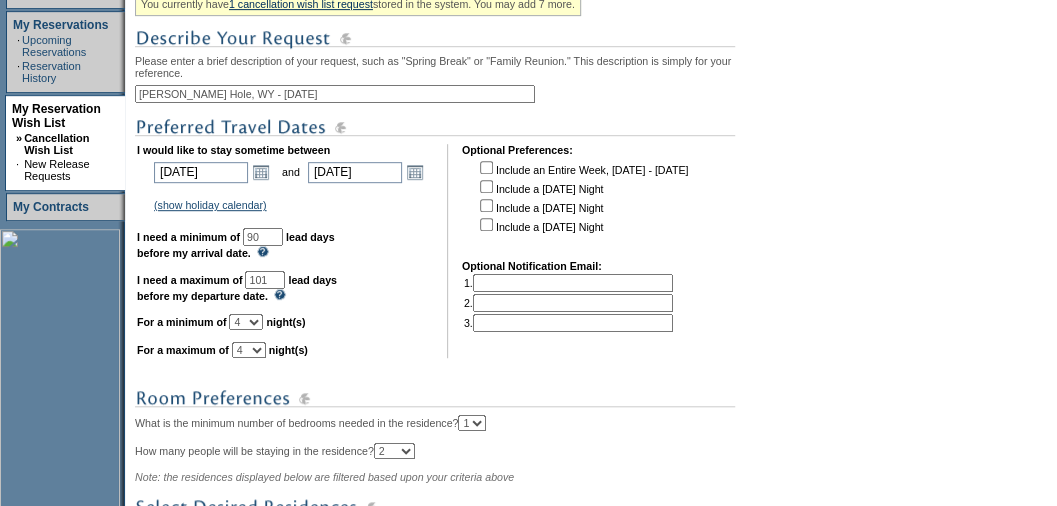 type on "90" 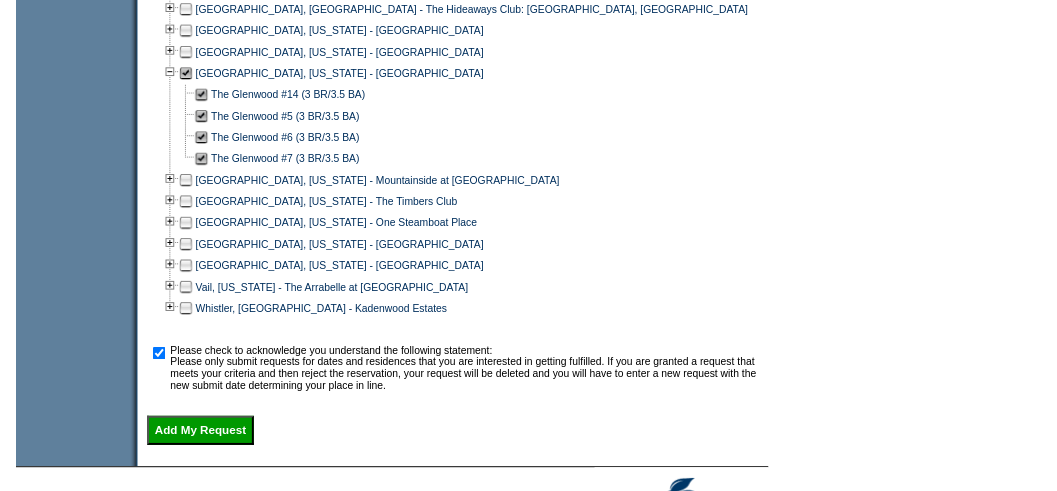 scroll, scrollTop: 1167, scrollLeft: 0, axis: vertical 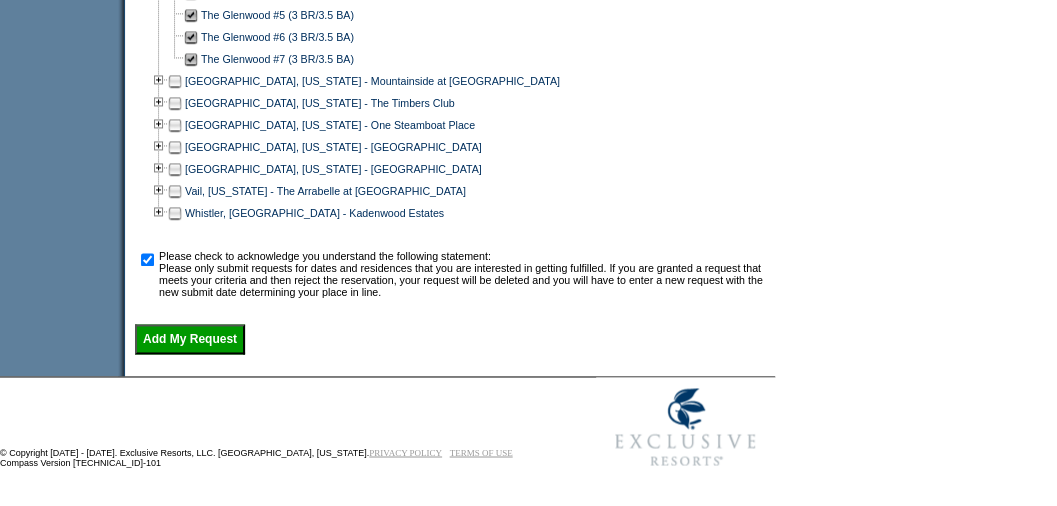 click on "Add My Request" at bounding box center [190, 339] 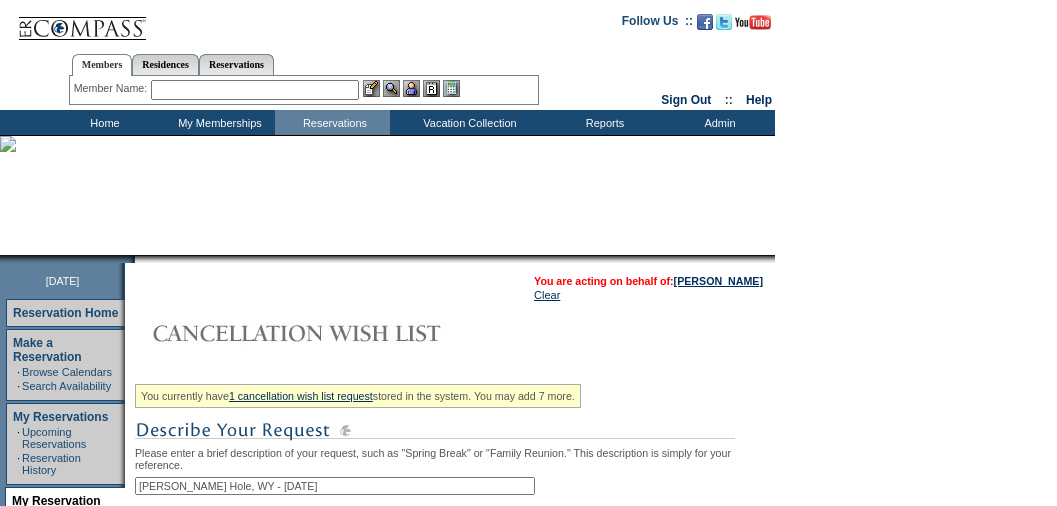 select on "4" 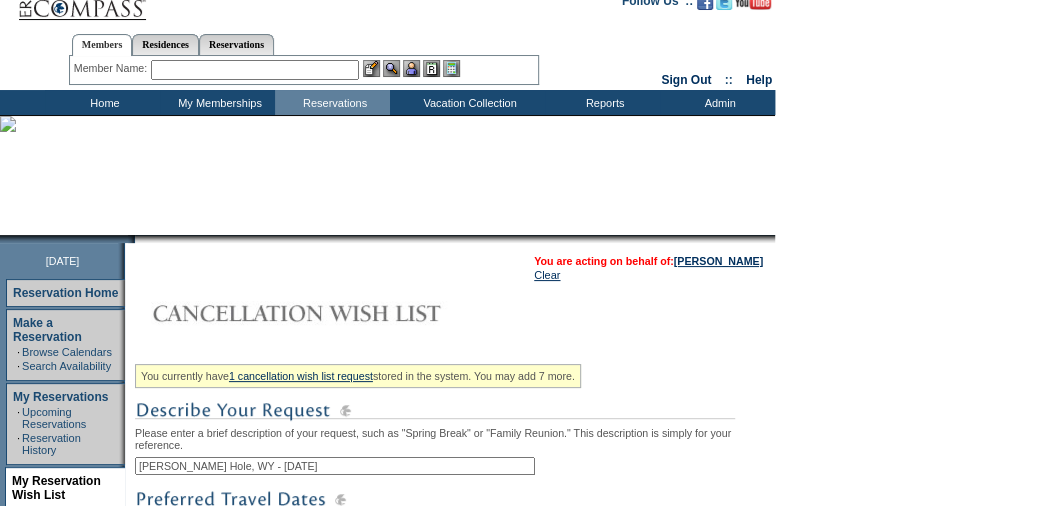 scroll, scrollTop: 18, scrollLeft: 0, axis: vertical 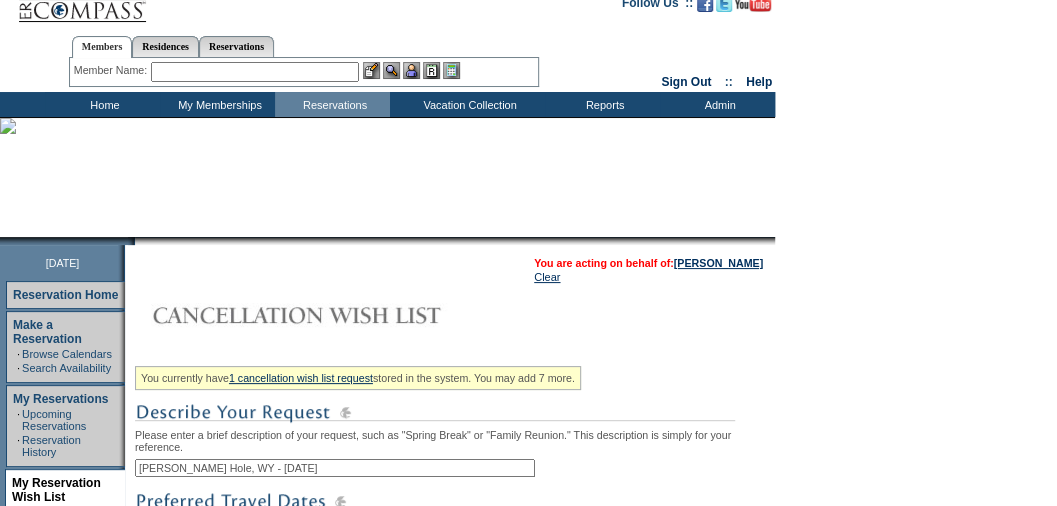 click on "[PERSON_NAME]" at bounding box center (718, 263) 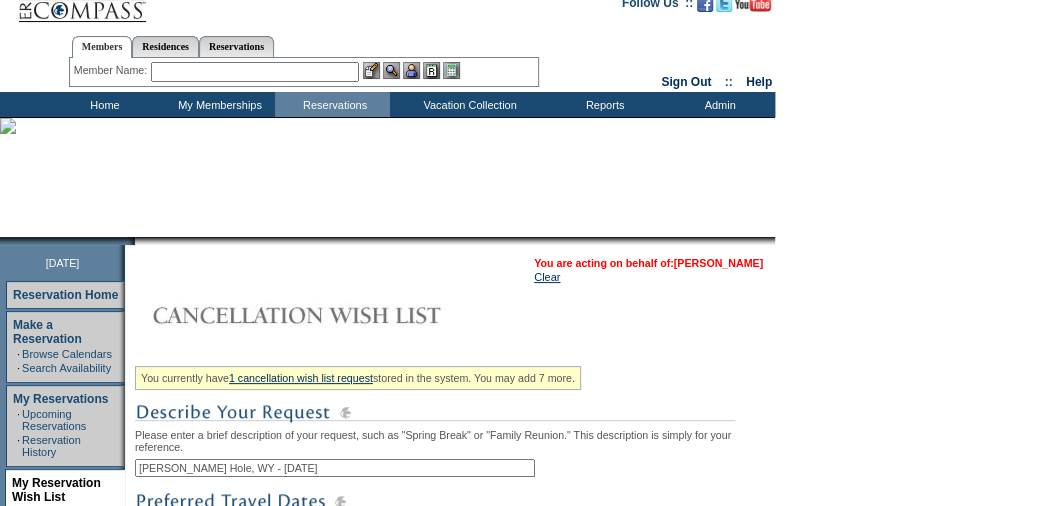 click on "[PERSON_NAME]" at bounding box center (718, 263) 